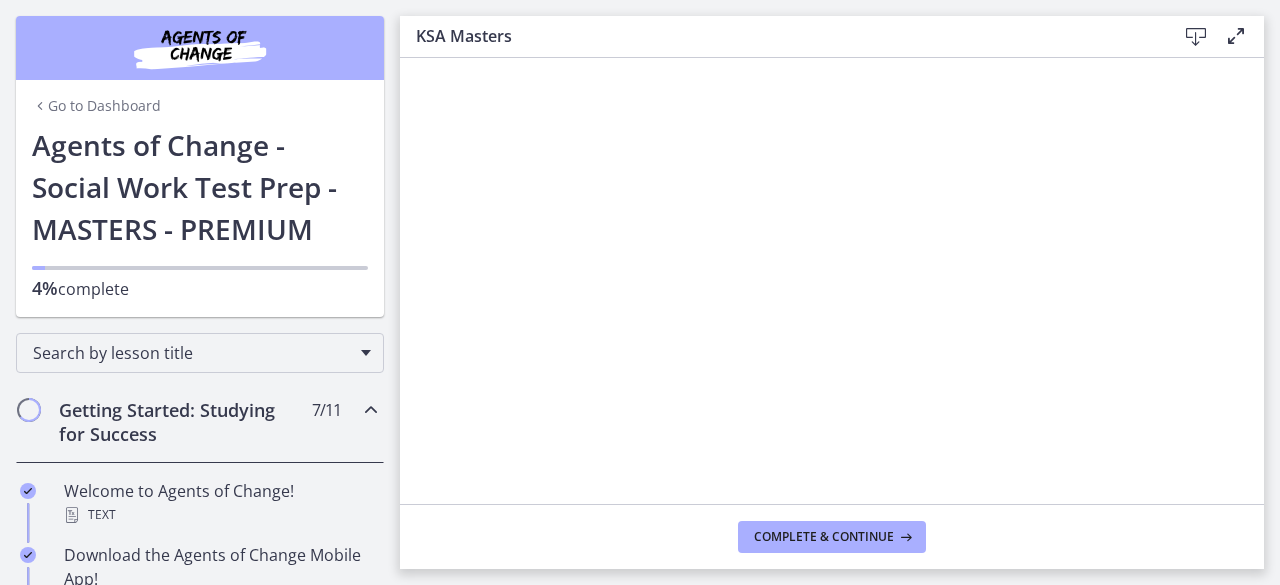 scroll, scrollTop: 0, scrollLeft: 0, axis: both 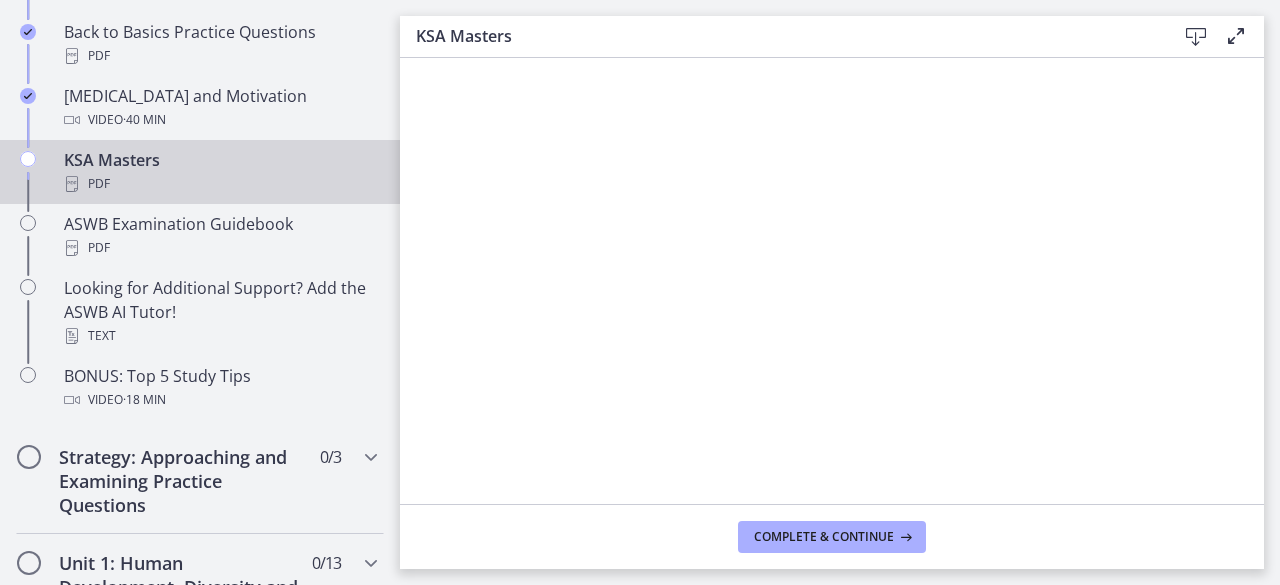 click at bounding box center (1236, 36) 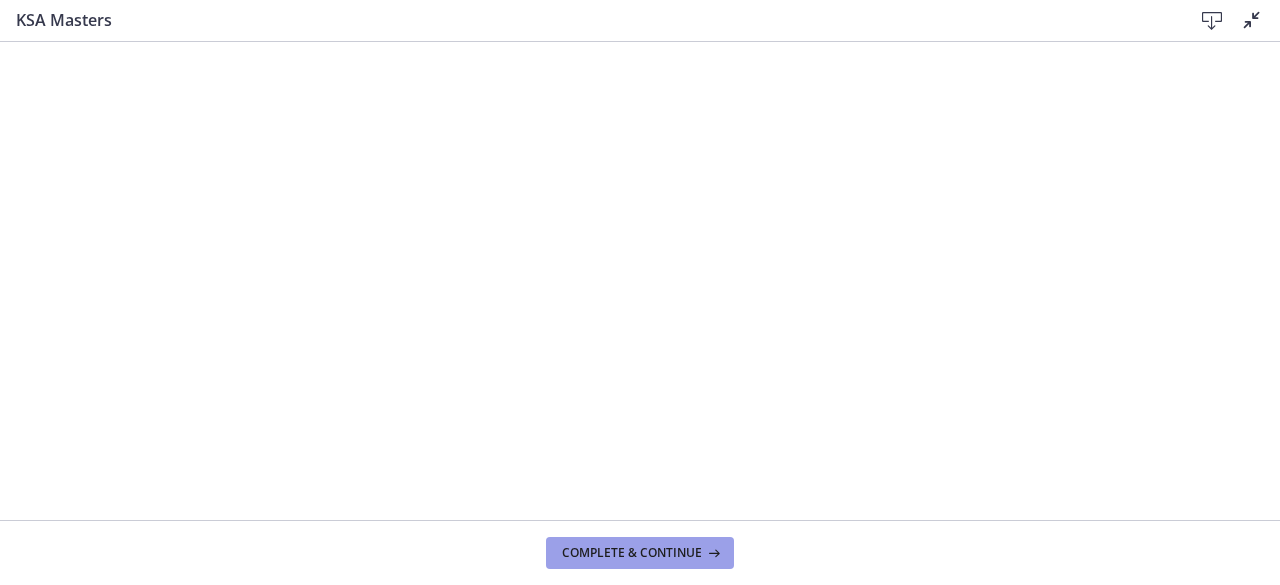 click on "Complete & continue" at bounding box center (632, 553) 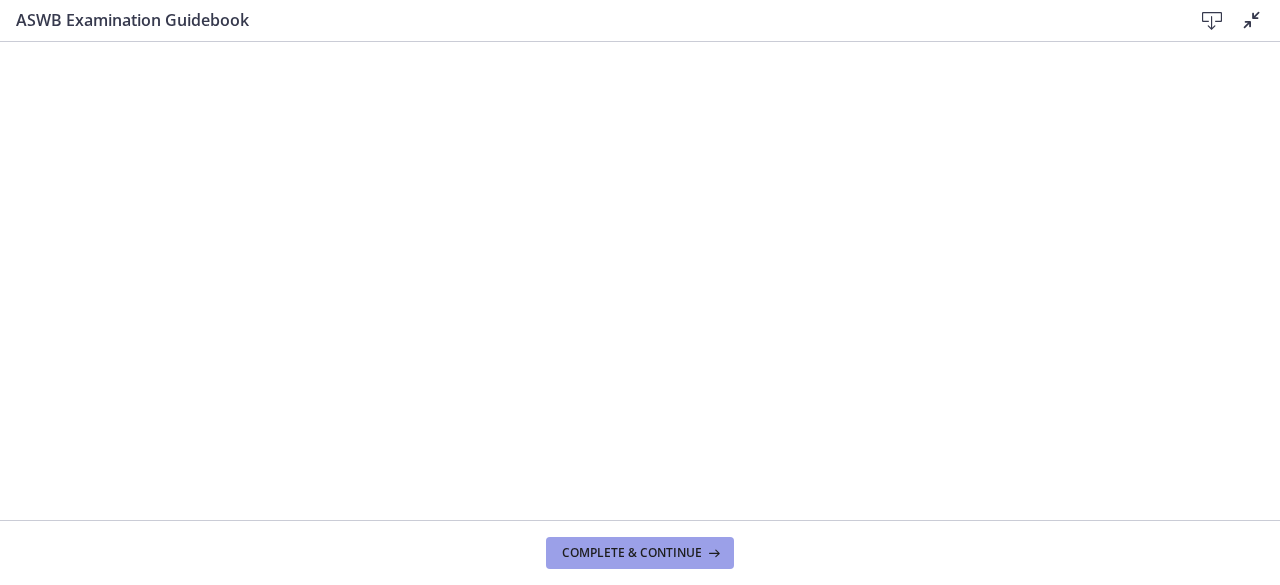 click on "Complete & continue" at bounding box center (632, 553) 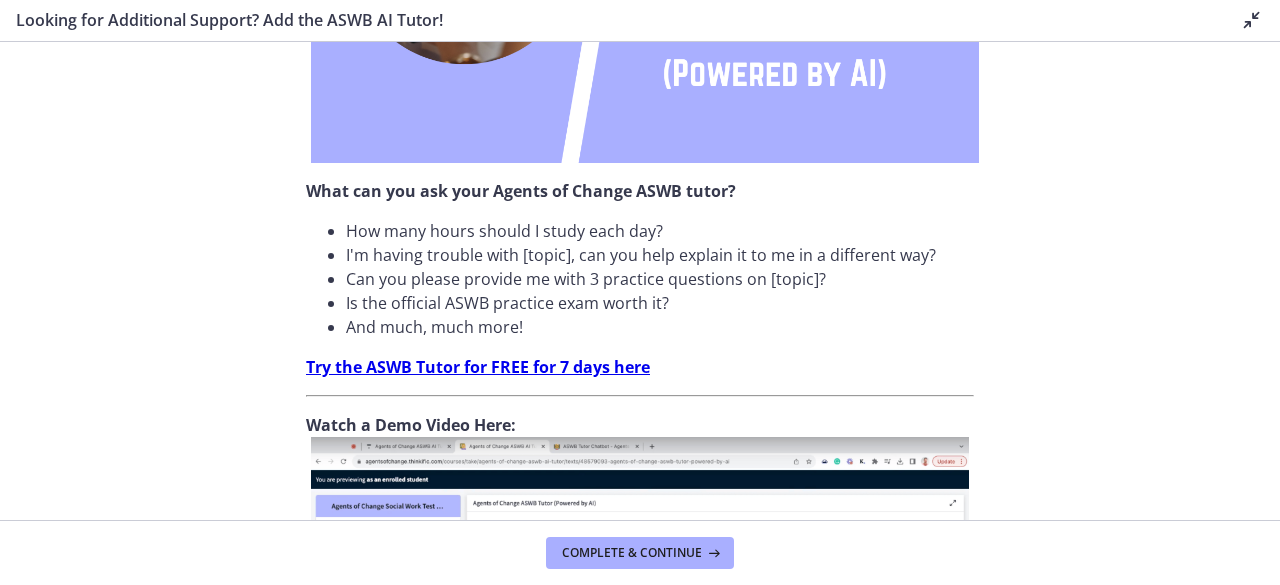 scroll, scrollTop: 700, scrollLeft: 0, axis: vertical 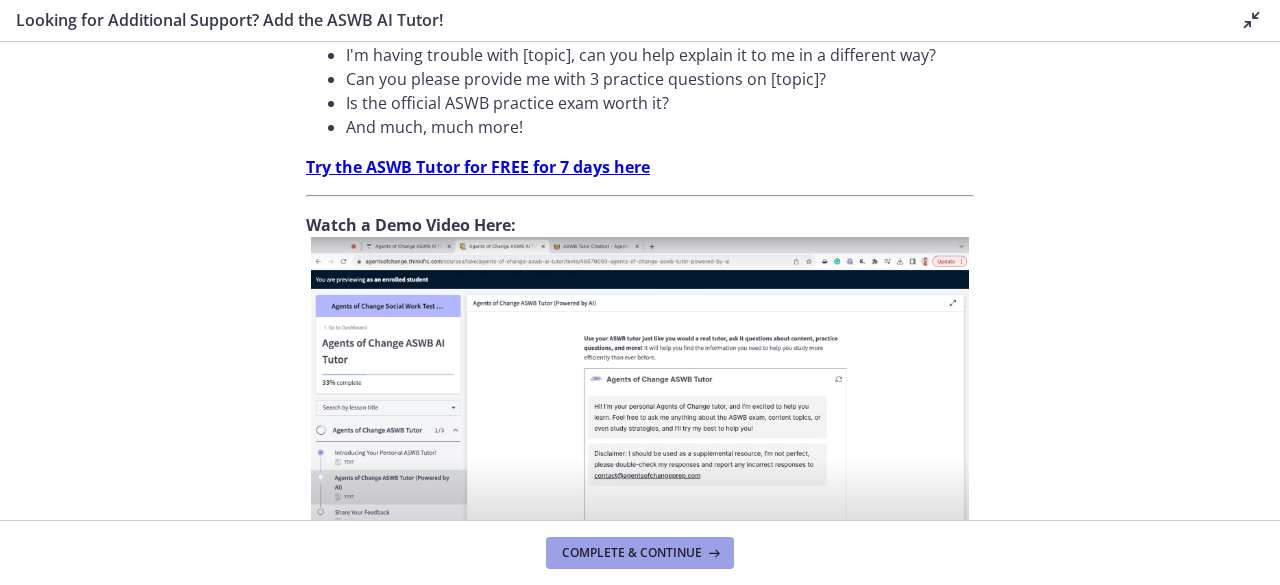 click on "Complete & continue" at bounding box center (632, 553) 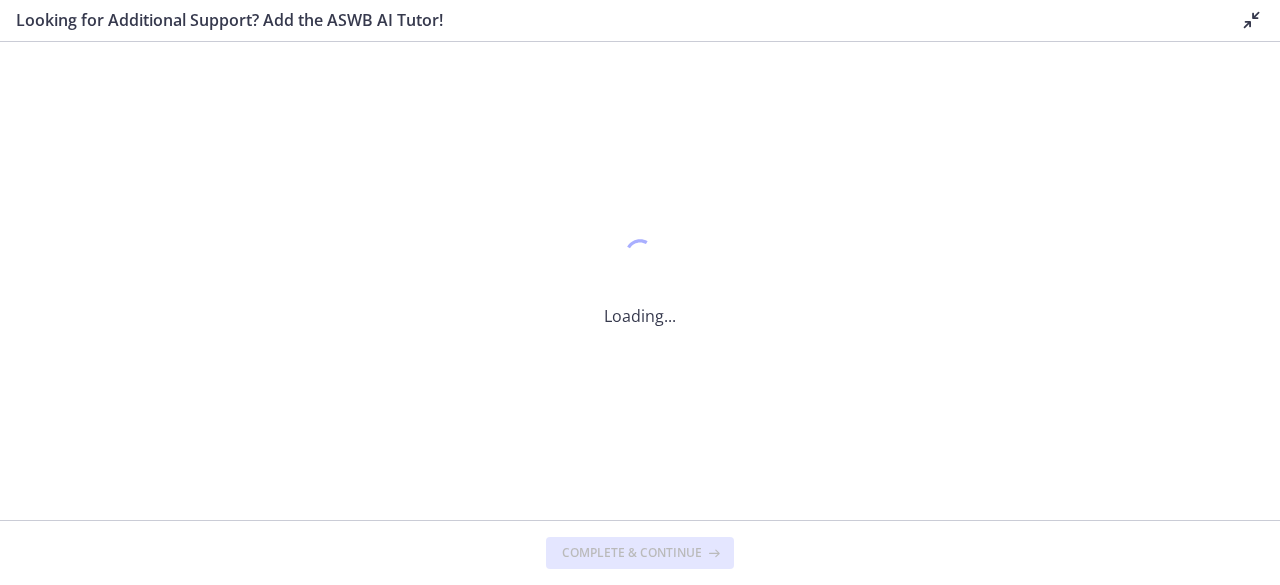 scroll, scrollTop: 0, scrollLeft: 0, axis: both 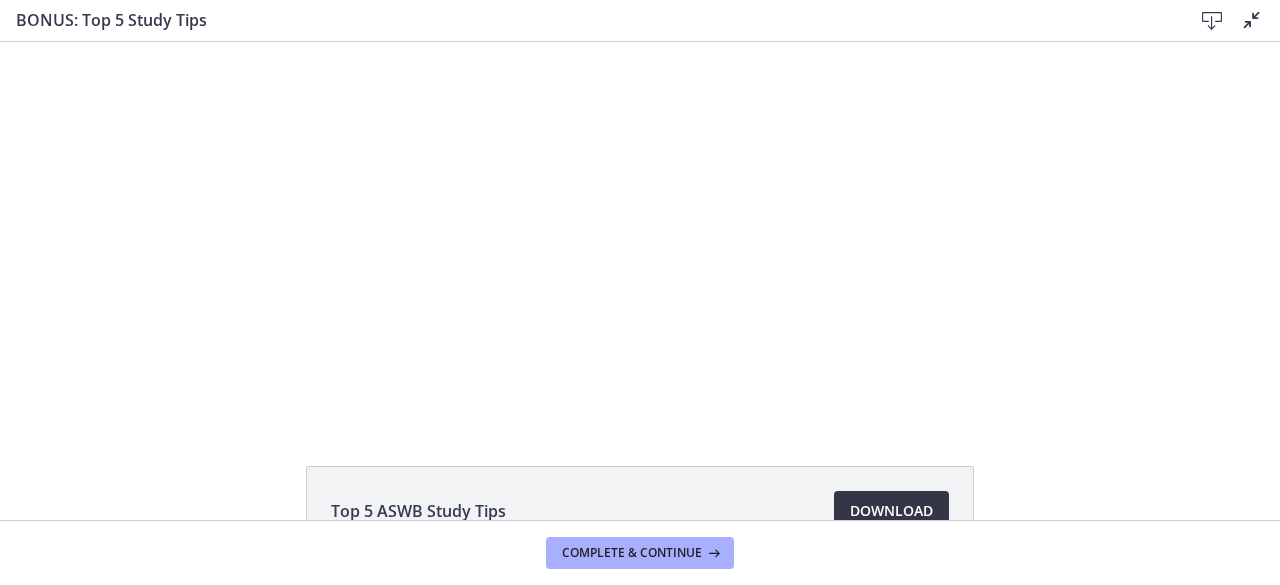 click on "Download
Opens in a new window" at bounding box center (891, 511) 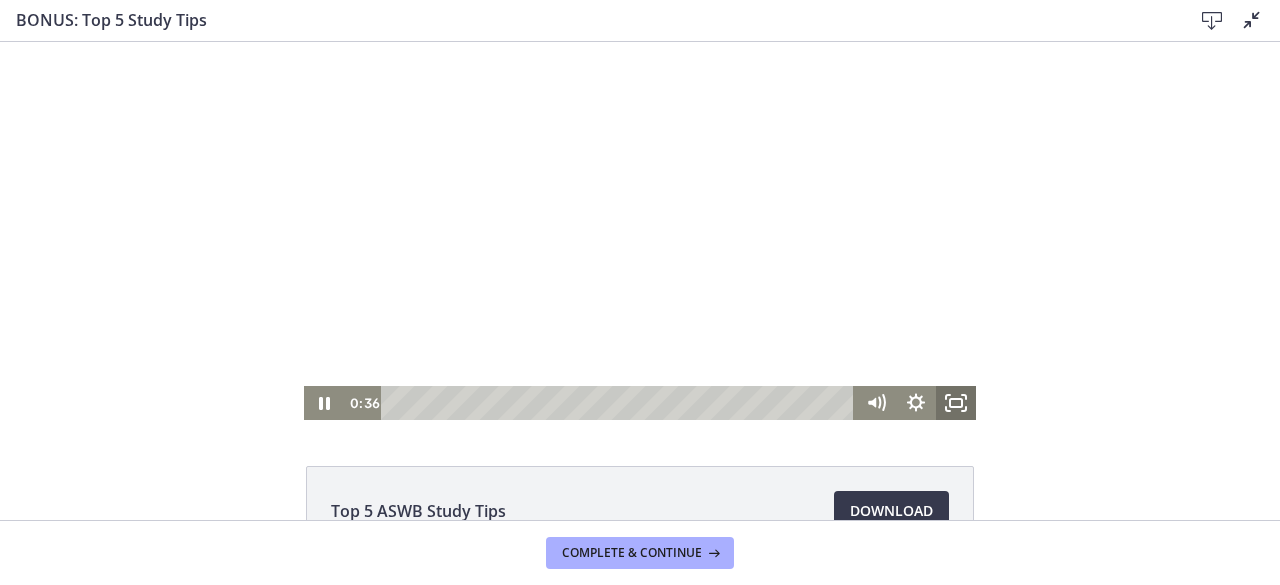 drag, startPoint x: 944, startPoint y: 394, endPoint x: 944, endPoint y: 523, distance: 129 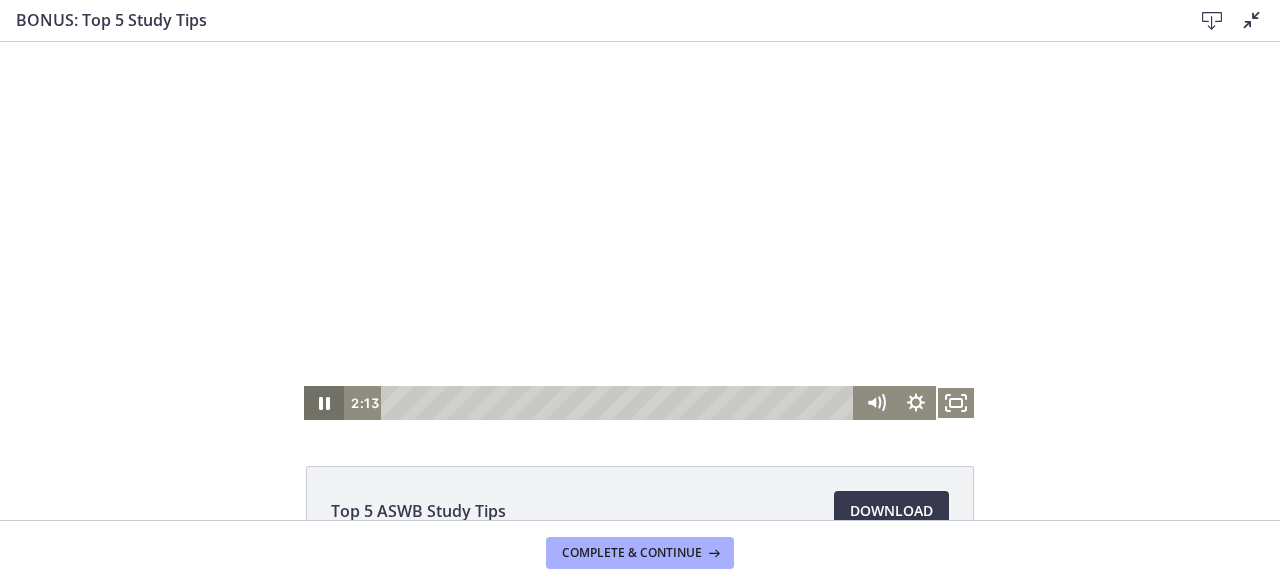 click 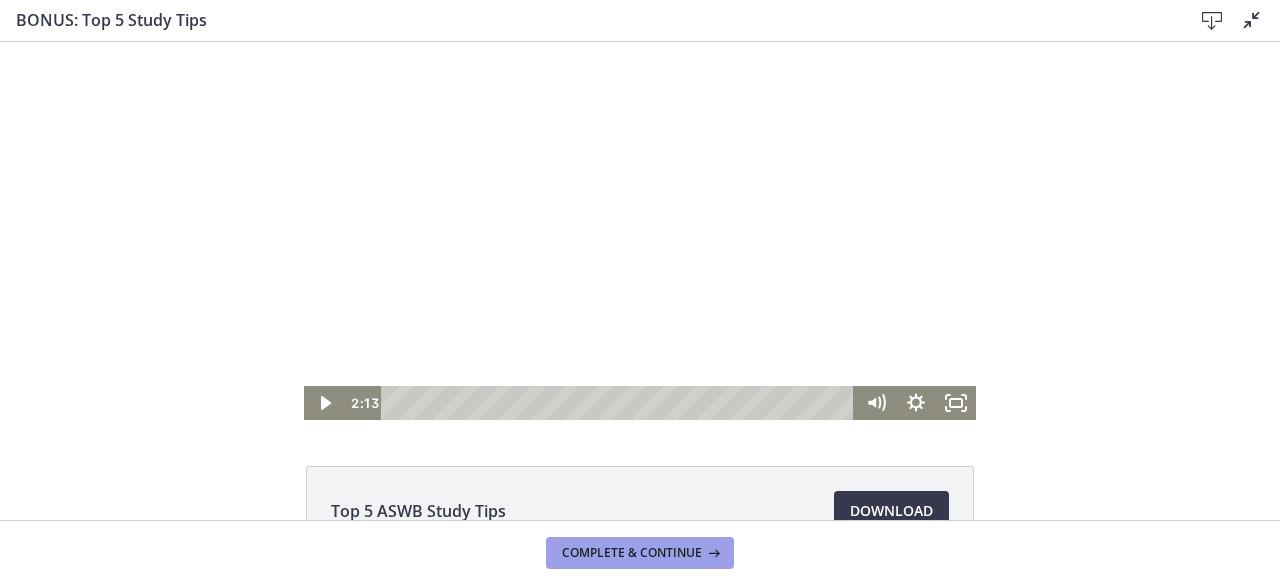 click on "Complete & continue" at bounding box center [632, 553] 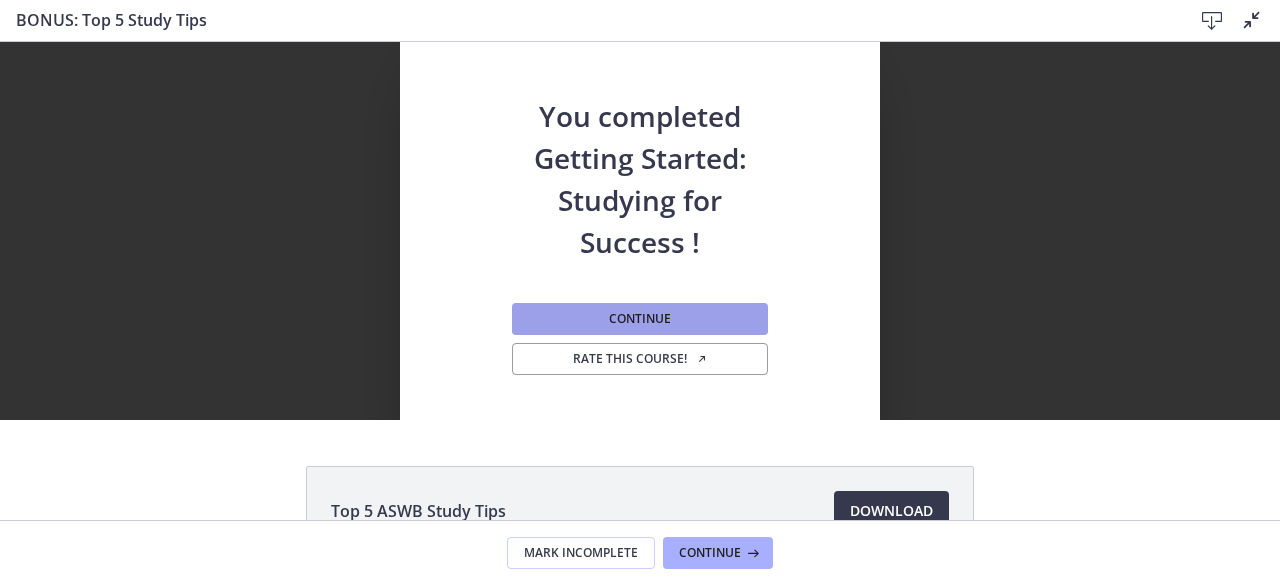 click on "Continue" at bounding box center (640, 319) 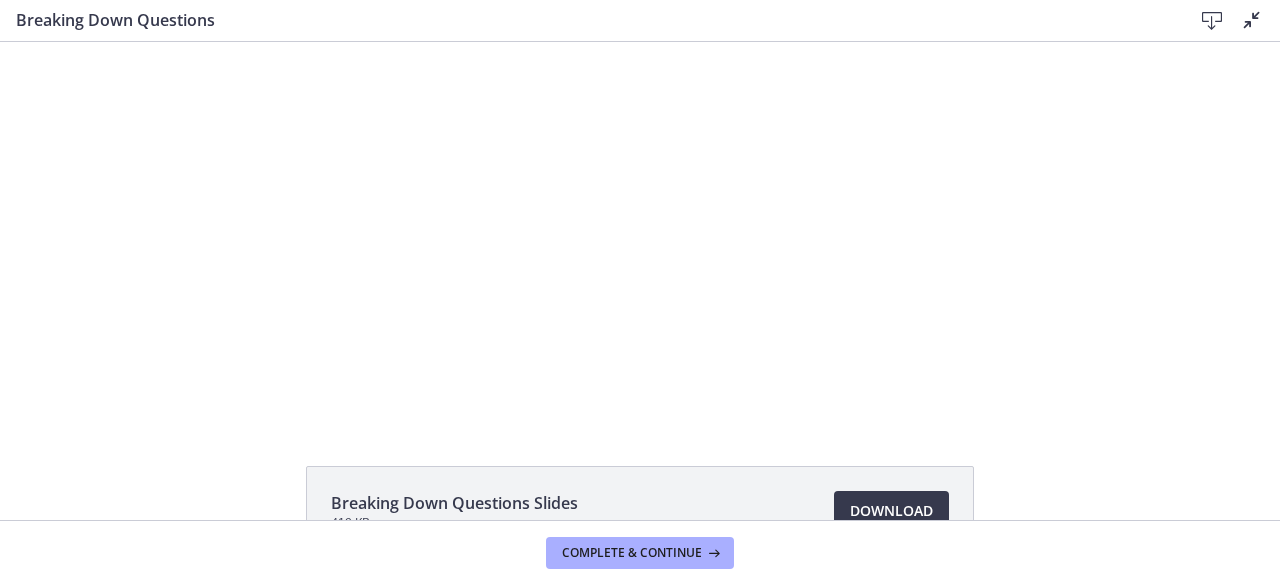 scroll, scrollTop: 820, scrollLeft: 0, axis: vertical 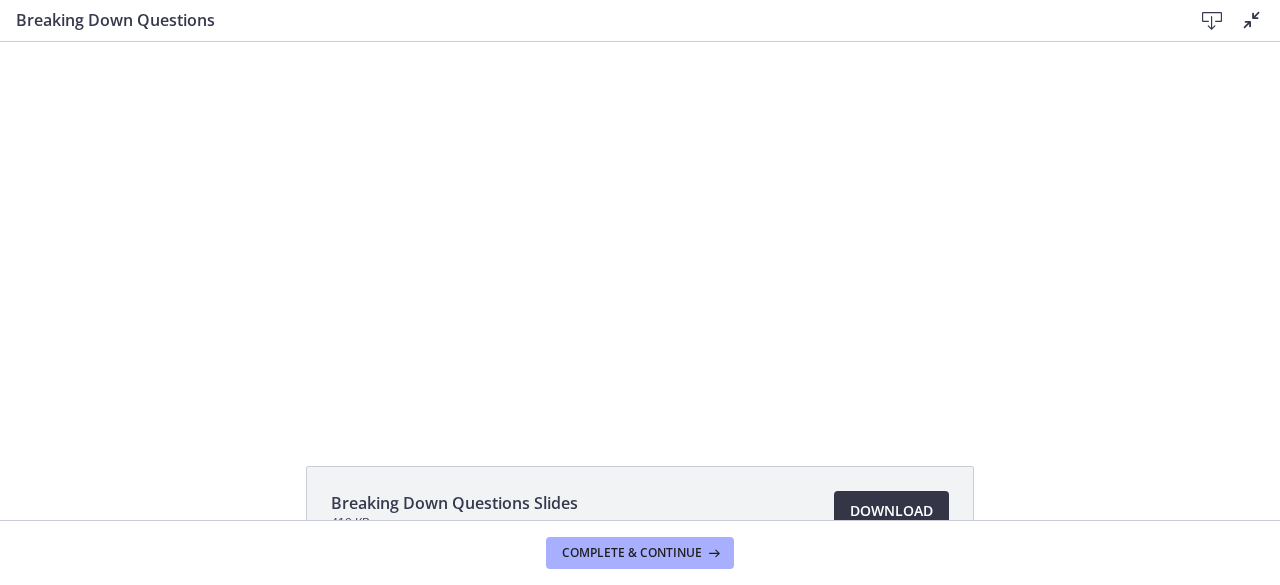 drag, startPoint x: 866, startPoint y: 507, endPoint x: 832, endPoint y: 509, distance: 34.058773 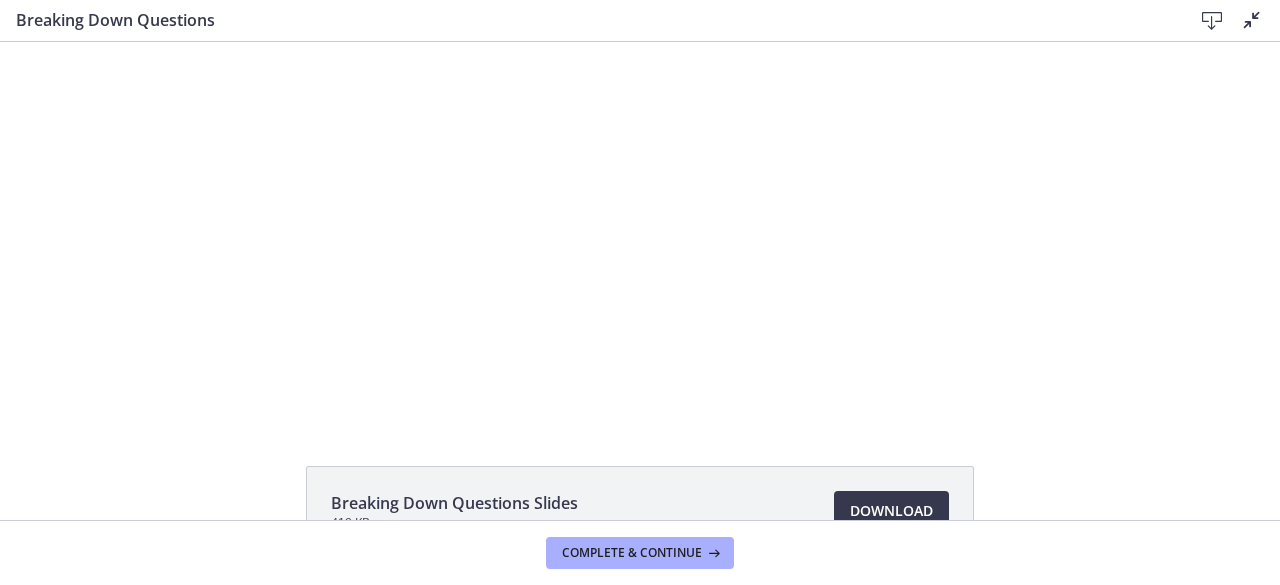 click on "Click for sound
@keyframes VOLUME_SMALL_WAVE_FLASH {
0% { opacity: 0; }
33% { opacity: 1; }
66% { opacity: 1; }
100% { opacity: 0; }
}
@keyframes VOLUME_LARGE_WAVE_FLASH {
0% { opacity: 0; }
33% { opacity: 1; }
66% { opacity: 1; }
100% { opacity: 0; }
}
.volume__small-wave {
animation: VOLUME_SMALL_WAVE_FLASH 2s infinite;
opacity: 0;
}
.volume__large-wave {
animation: VOLUME_LARGE_WAVE_FLASH 2s infinite .3s;
opacity: 0;
}
1:06 40:59" at bounding box center [640, 231] 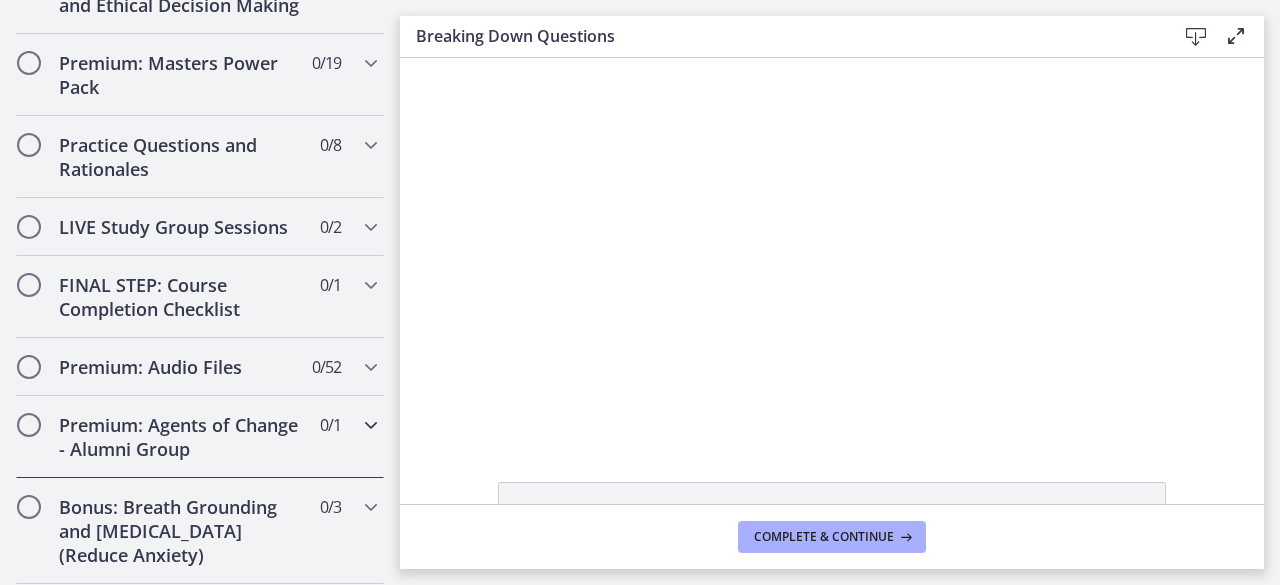 scroll, scrollTop: 1367, scrollLeft: 0, axis: vertical 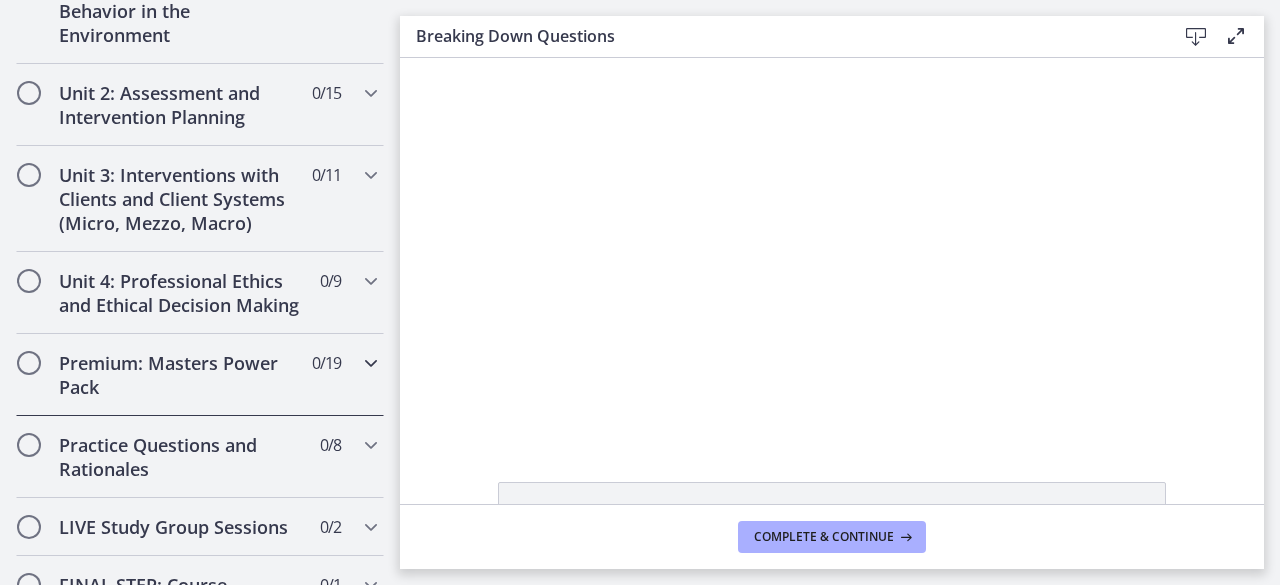 click on "Premium: Masters Power Pack" at bounding box center (181, 375) 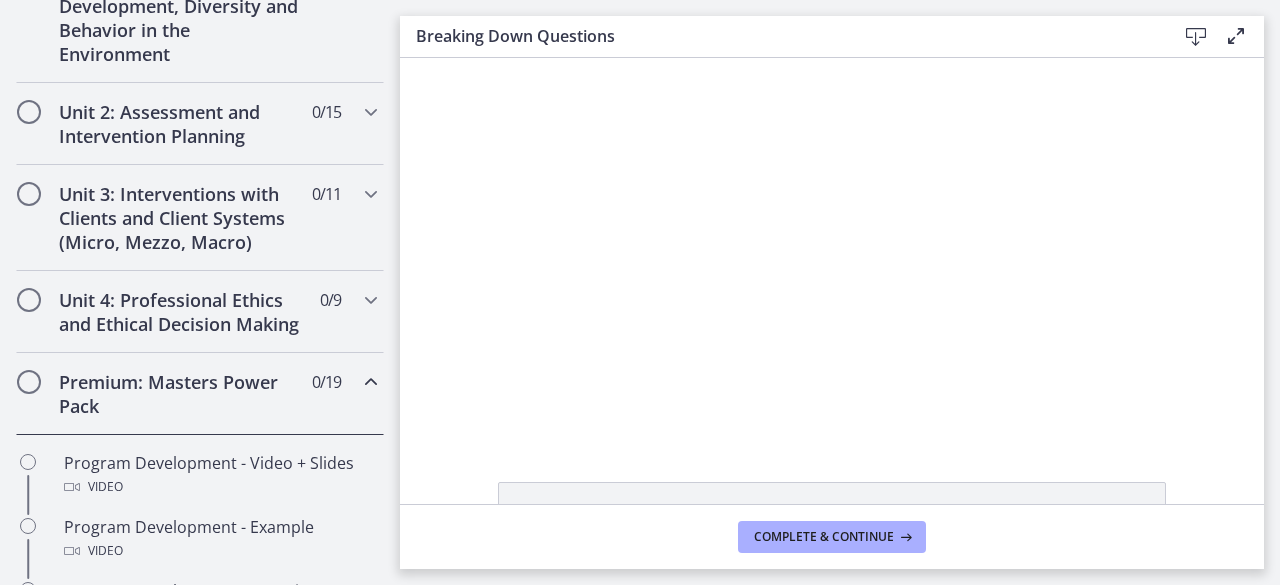 scroll, scrollTop: 635, scrollLeft: 0, axis: vertical 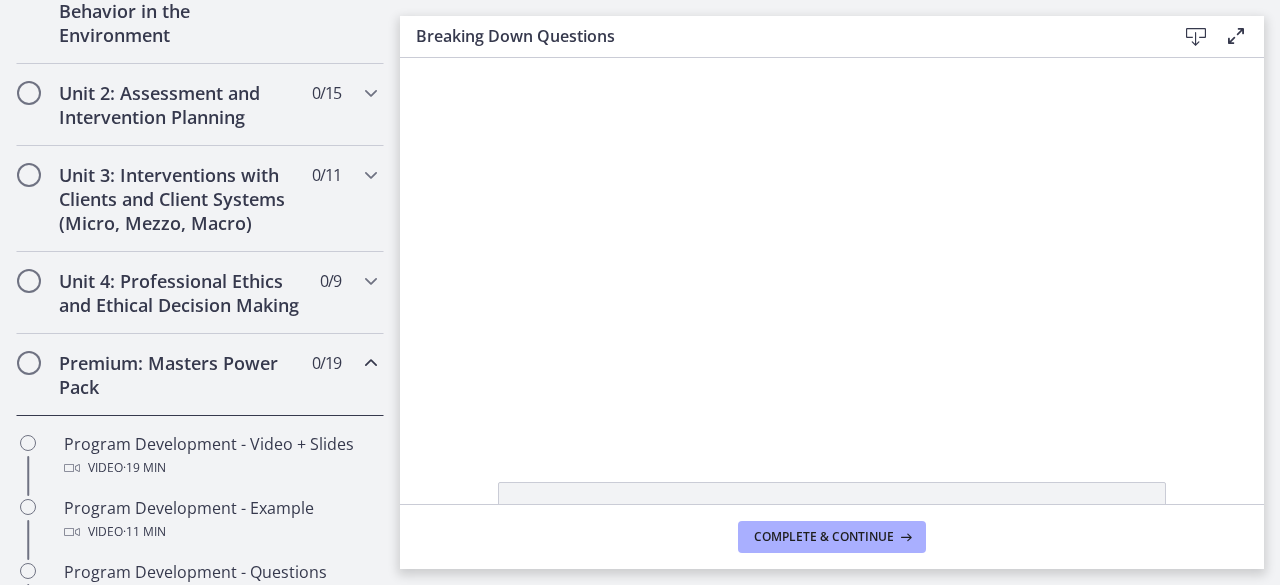 click at bounding box center (29, 363) 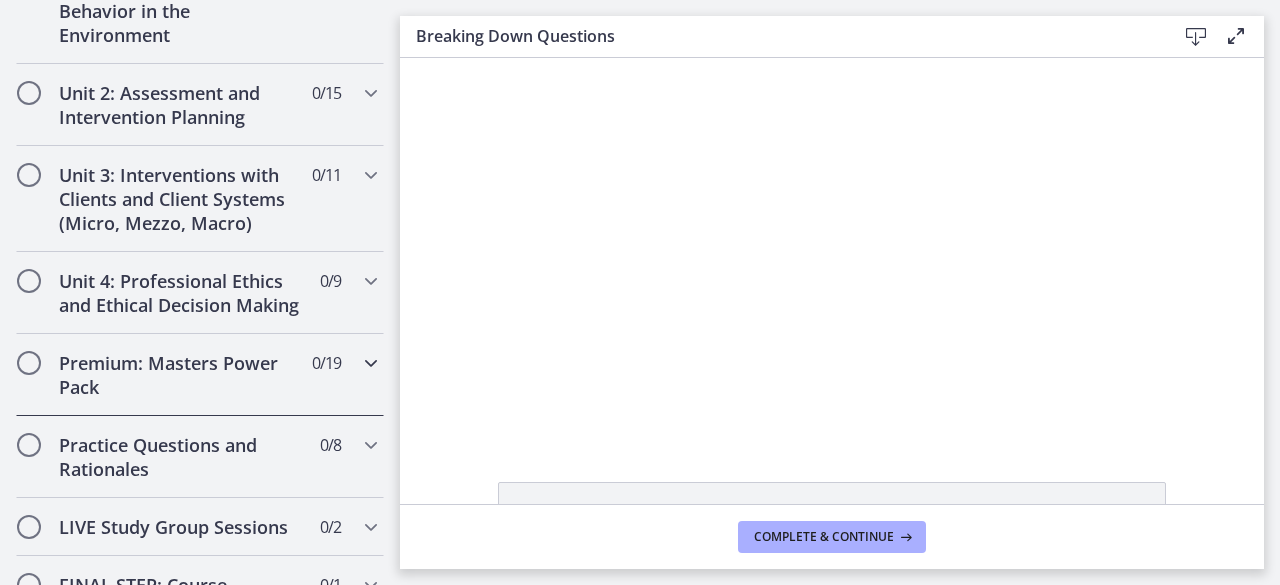 click at bounding box center (29, 363) 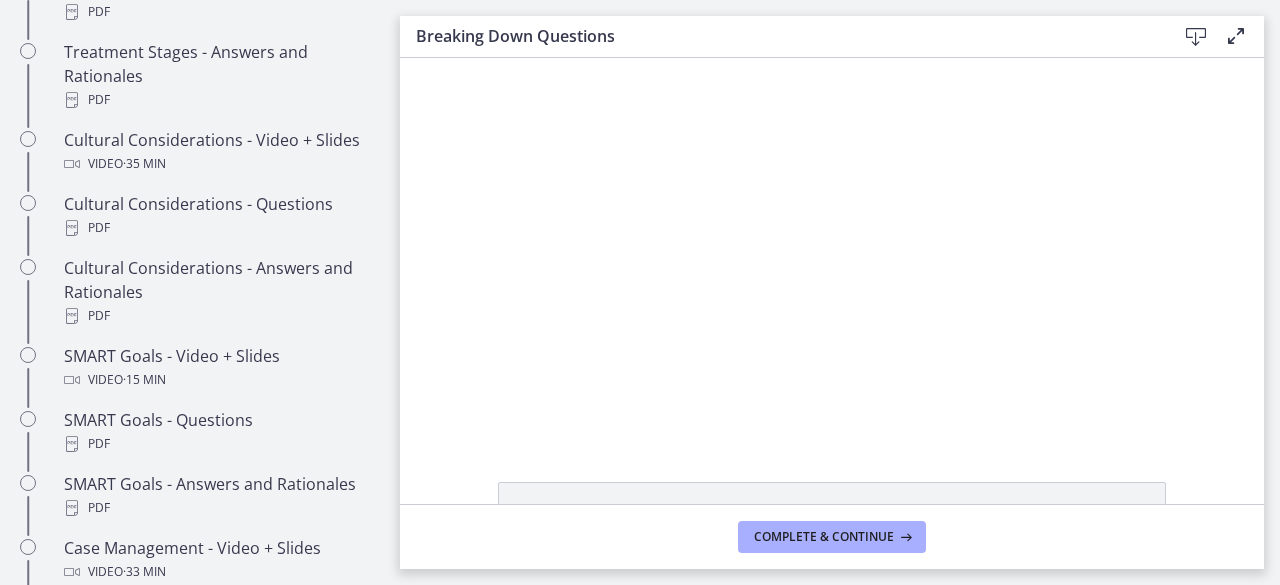 scroll, scrollTop: 1535, scrollLeft: 0, axis: vertical 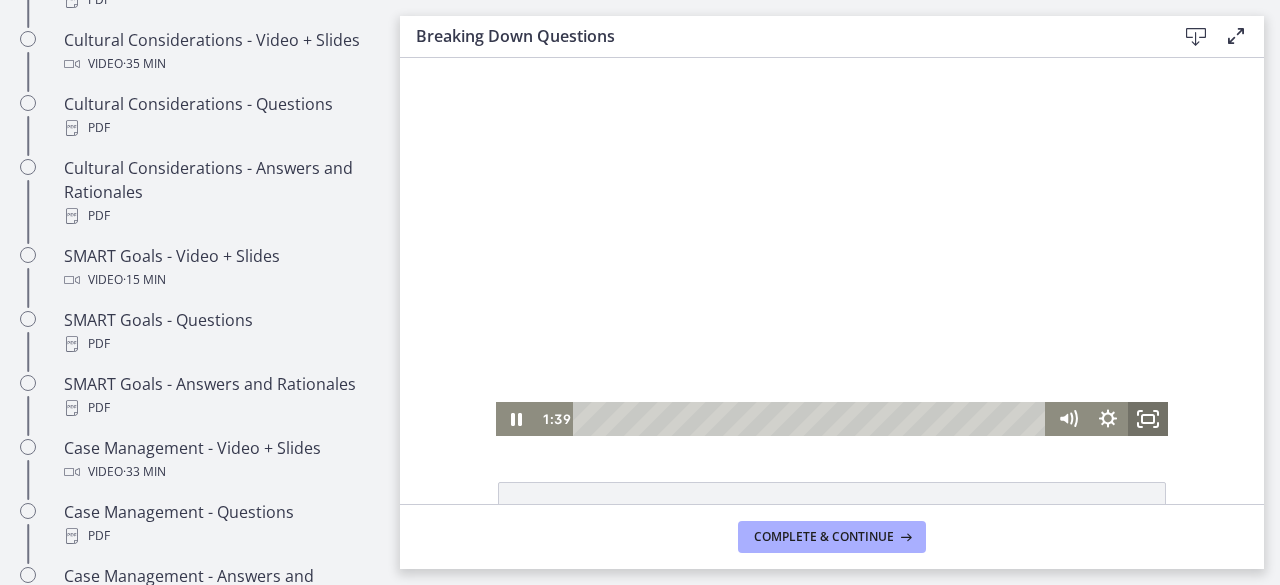 click 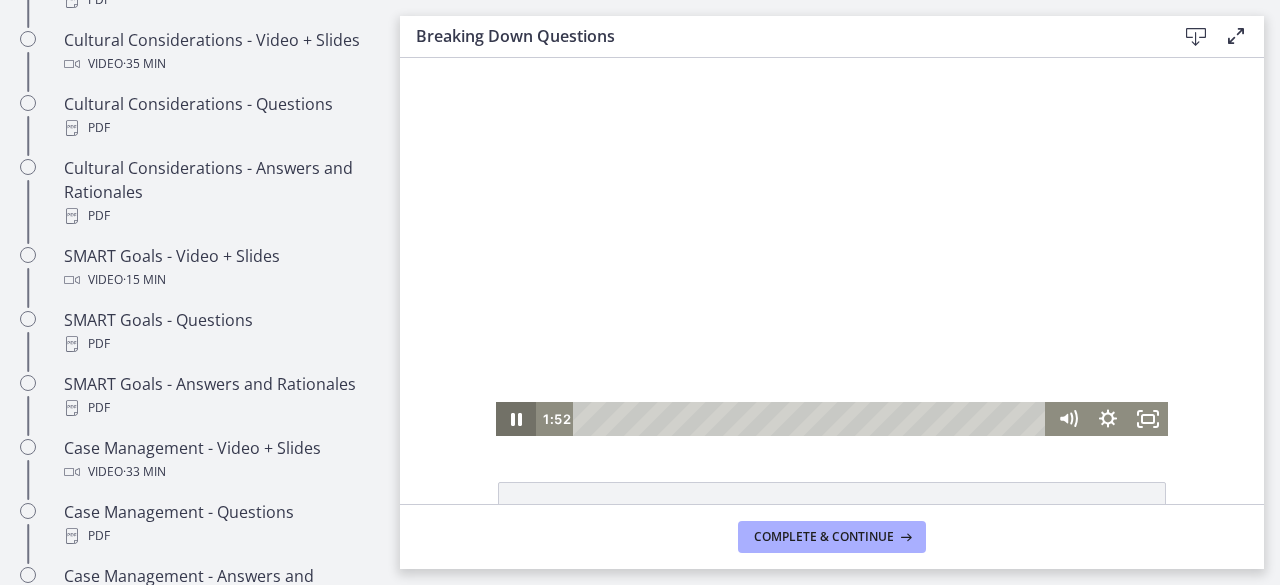 drag, startPoint x: 510, startPoint y: 419, endPoint x: 448, endPoint y: 213, distance: 215.12787 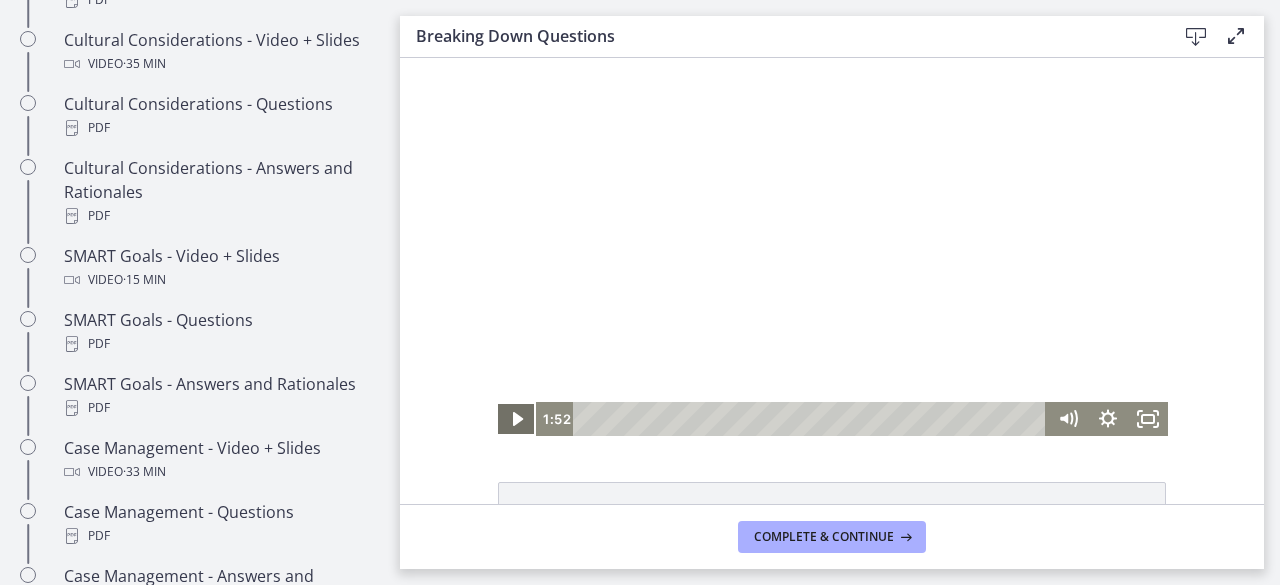 click 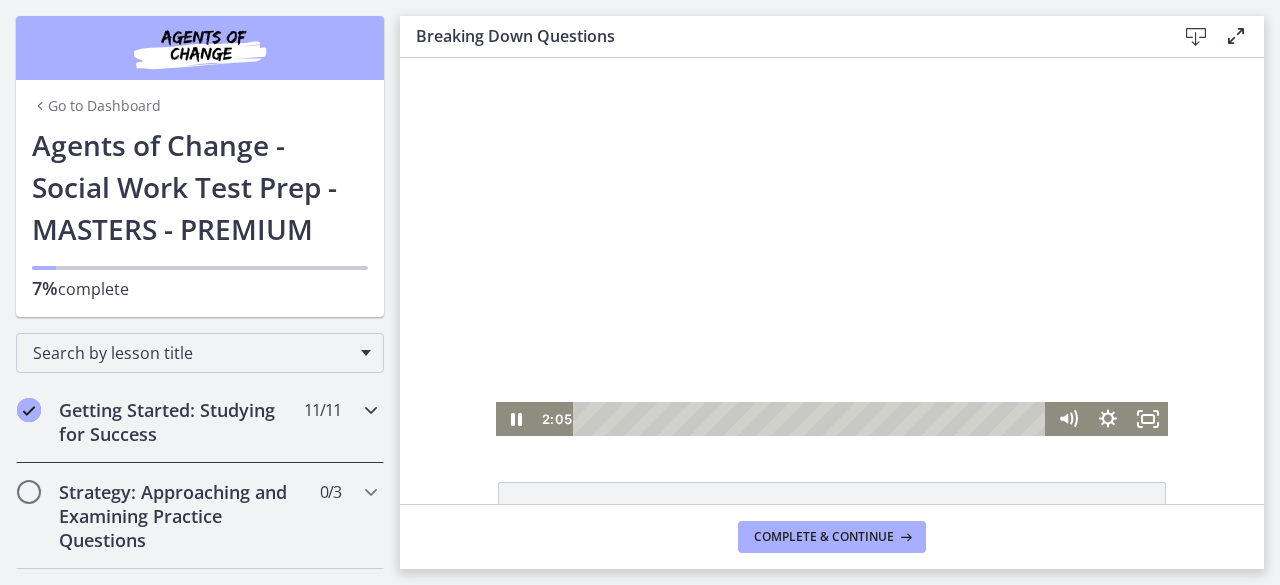 scroll, scrollTop: 100, scrollLeft: 0, axis: vertical 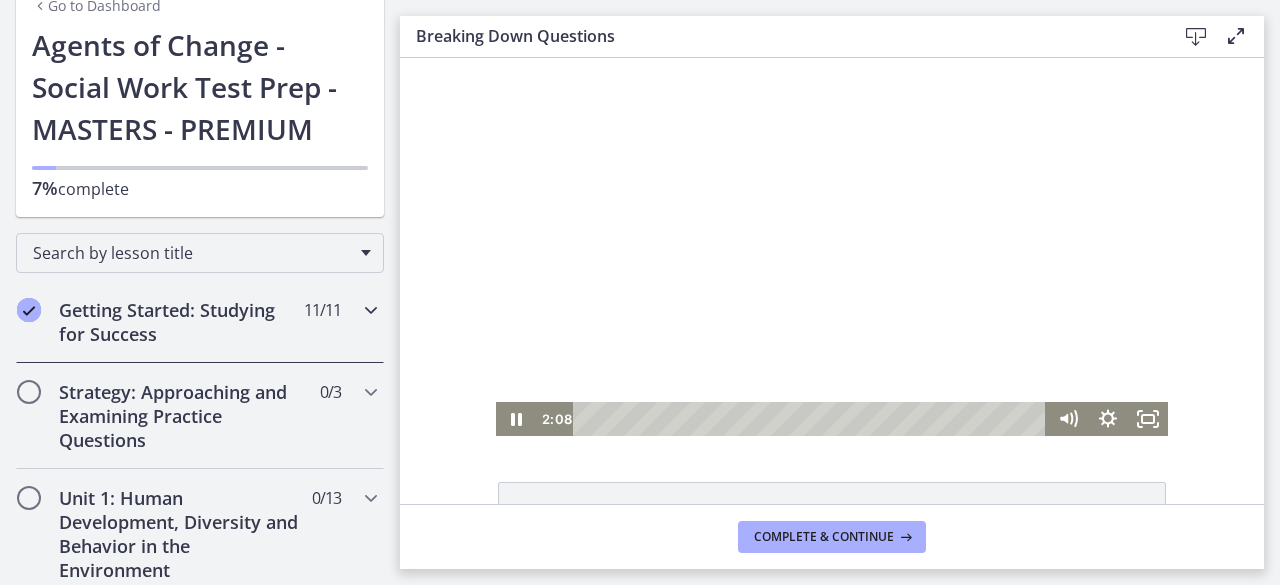 click at bounding box center [371, 310] 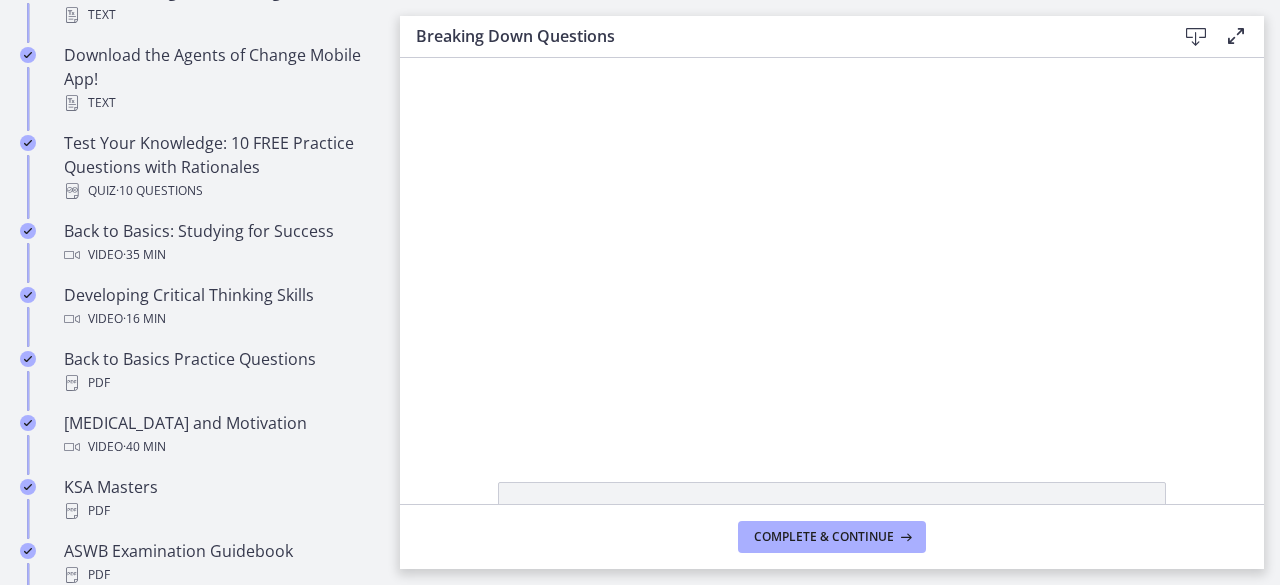 scroll, scrollTop: 200, scrollLeft: 0, axis: vertical 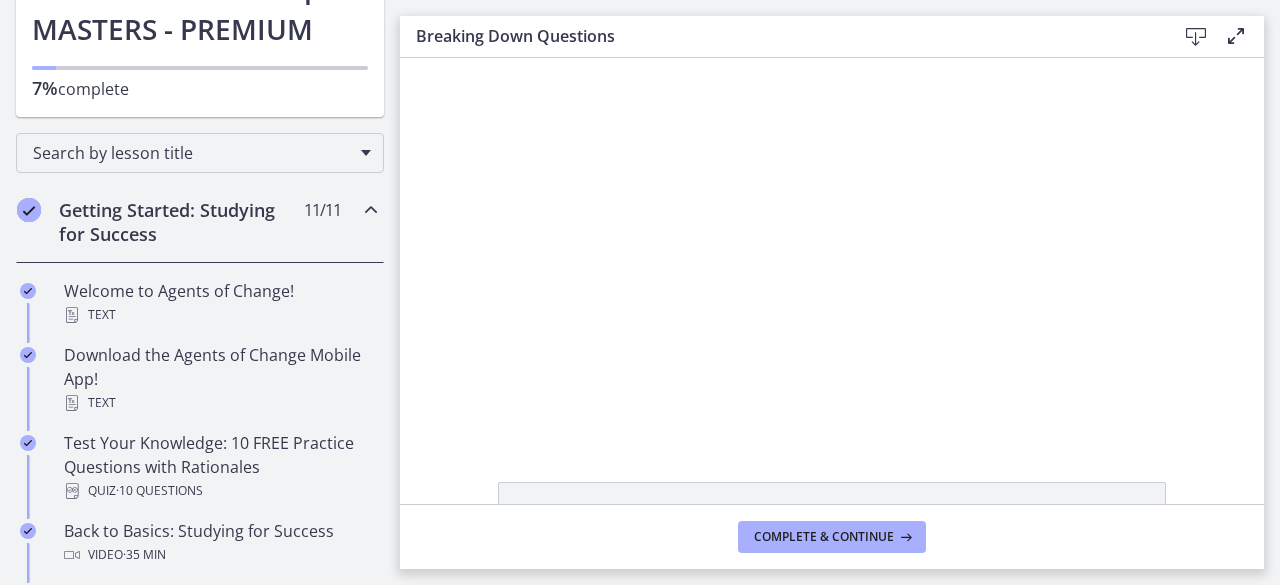 click at bounding box center (371, 210) 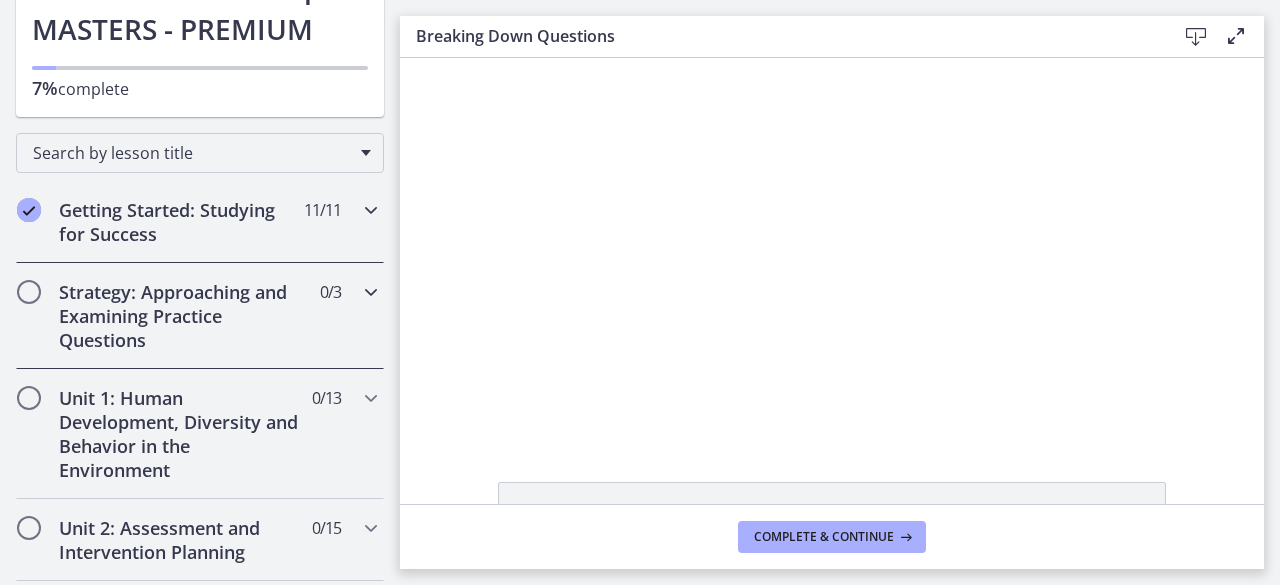 scroll, scrollTop: 400, scrollLeft: 0, axis: vertical 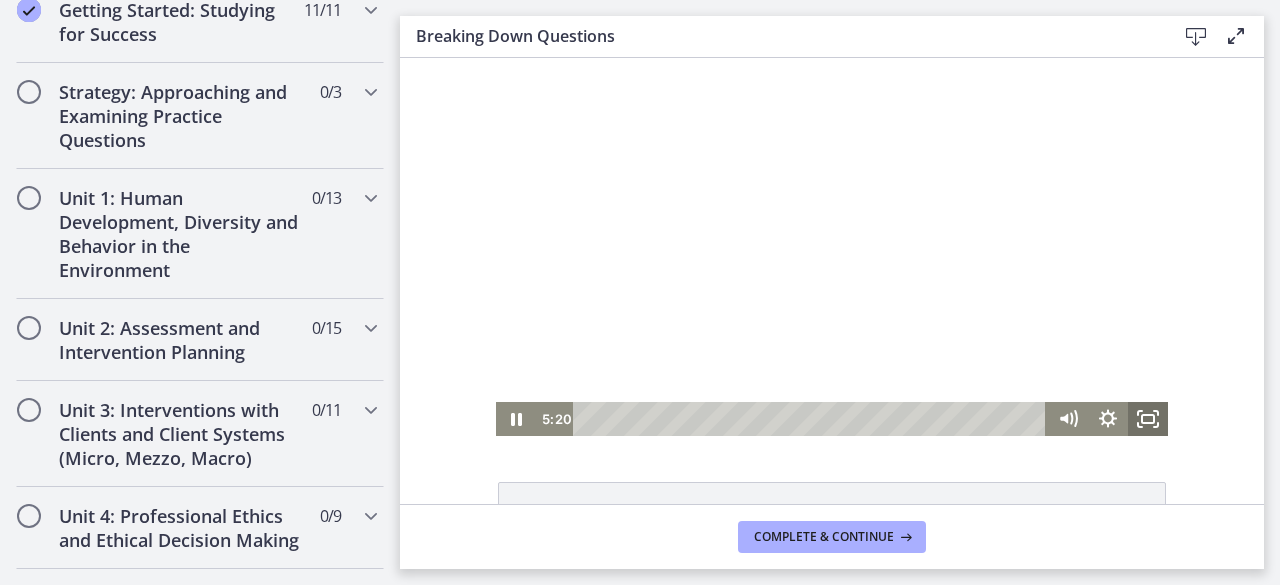 click 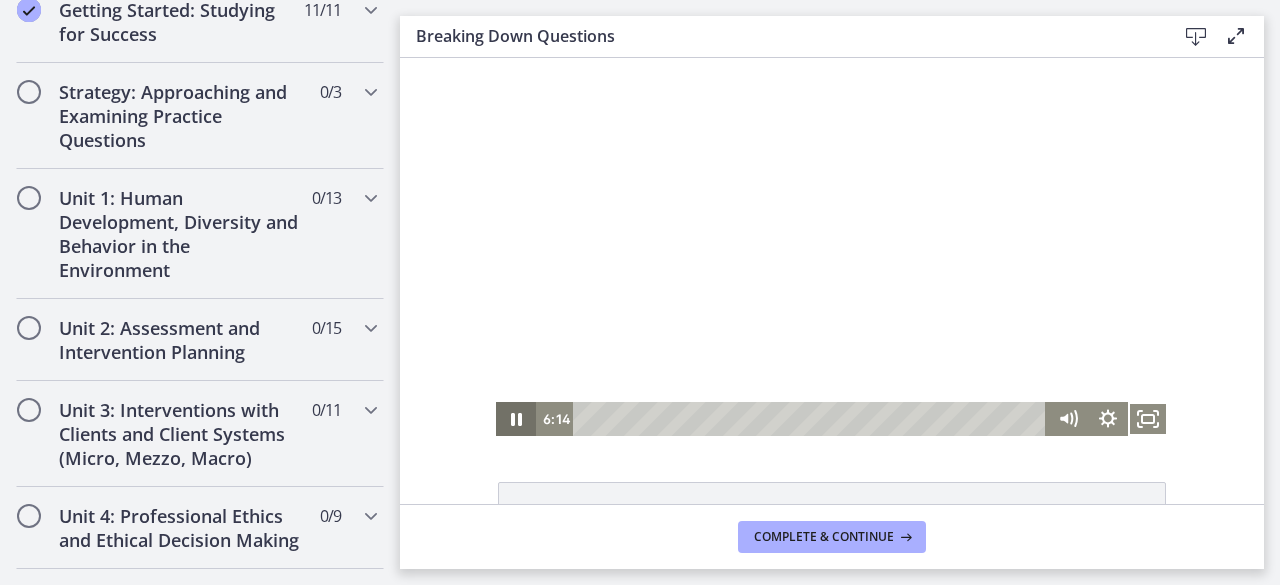 click 